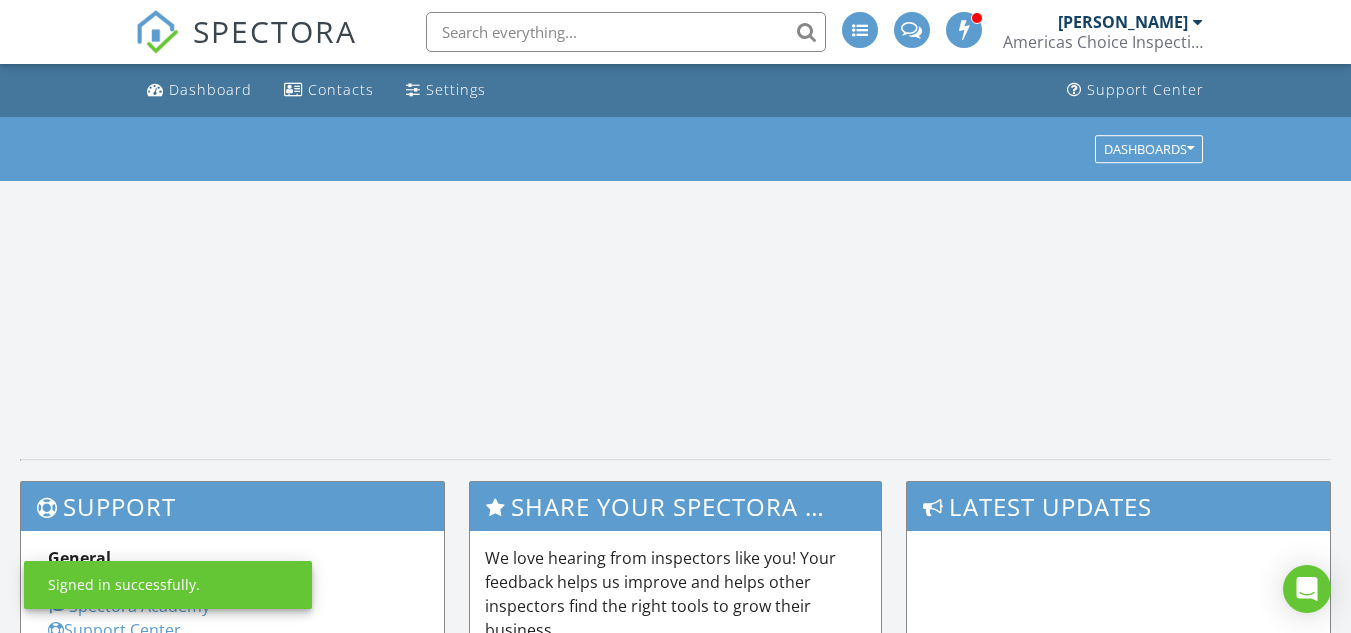 scroll, scrollTop: 0, scrollLeft: 0, axis: both 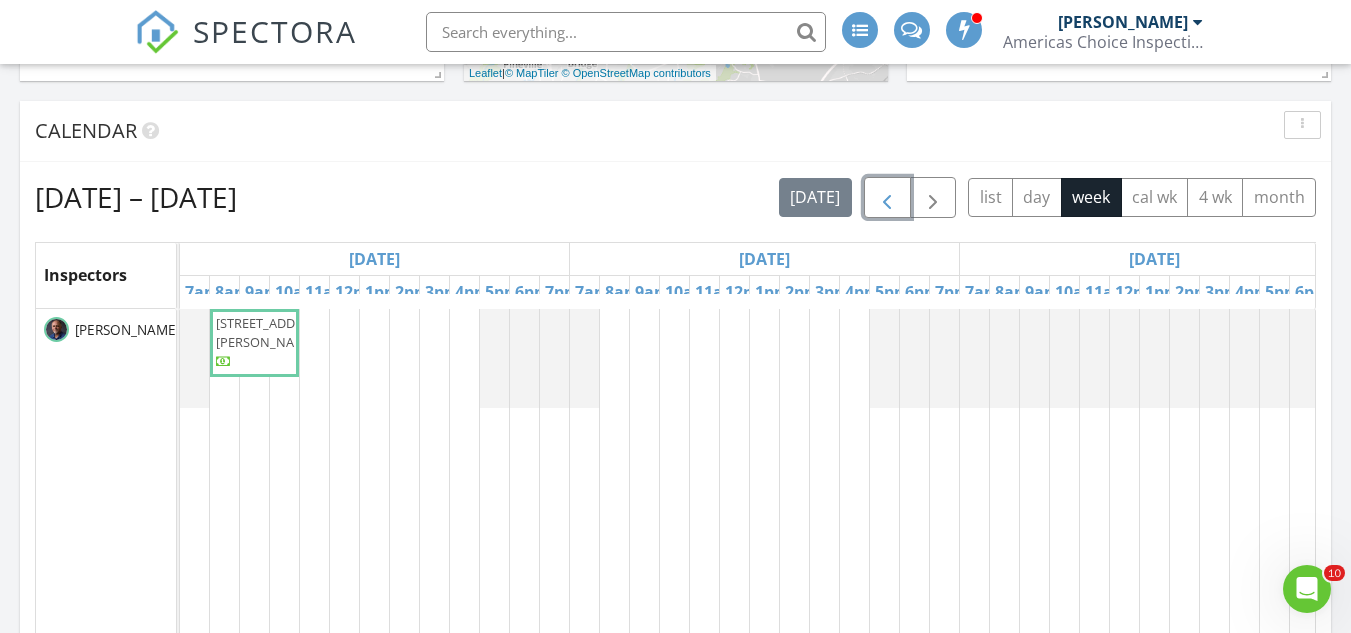 click at bounding box center (887, 198) 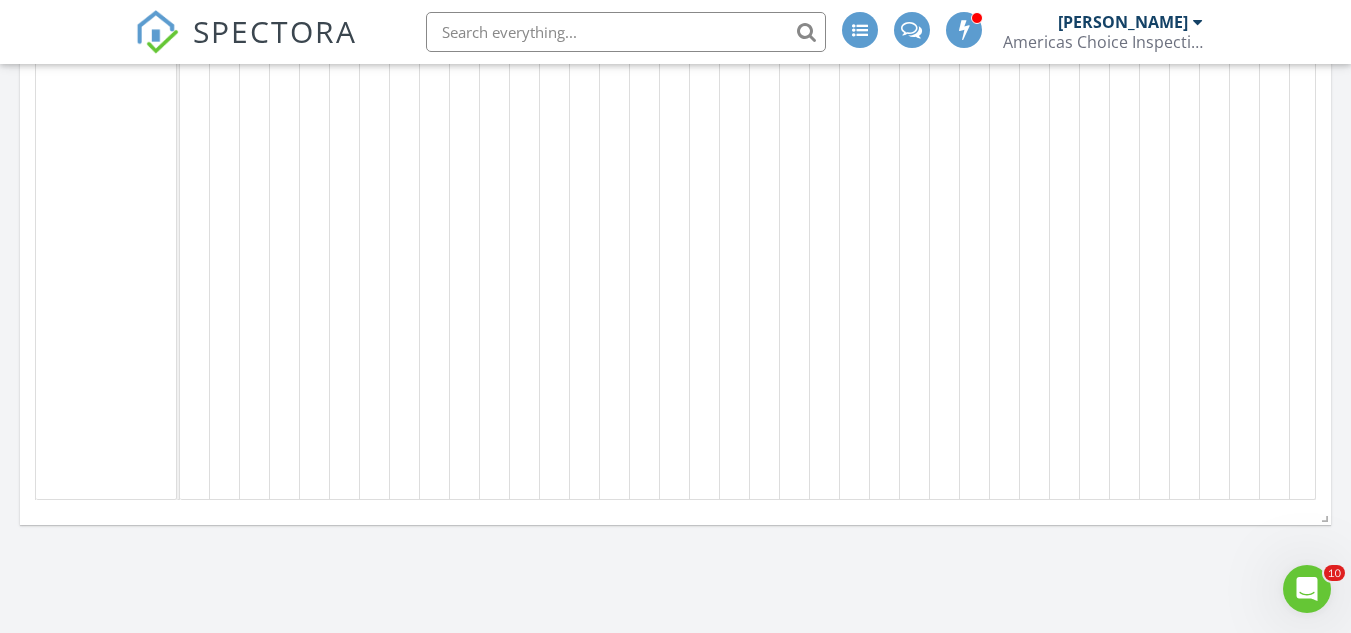scroll, scrollTop: 1300, scrollLeft: 0, axis: vertical 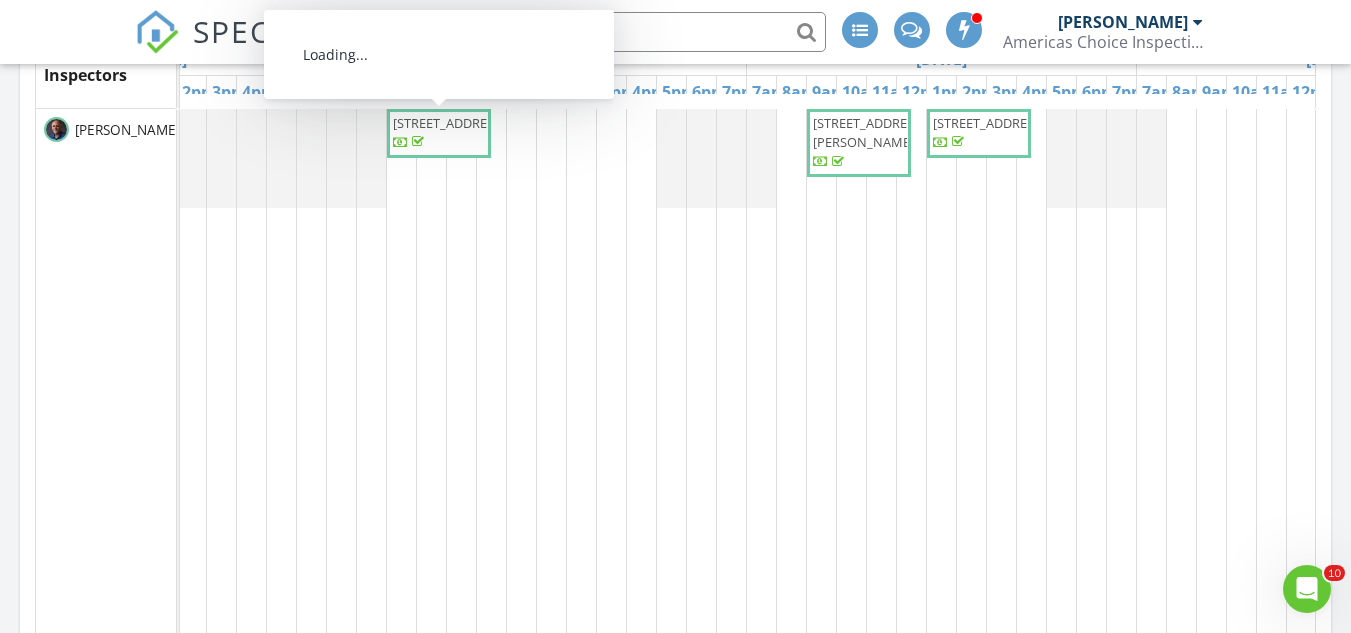 click on "235 Glenville Dr, Fort Mill 29715" at bounding box center [449, 123] 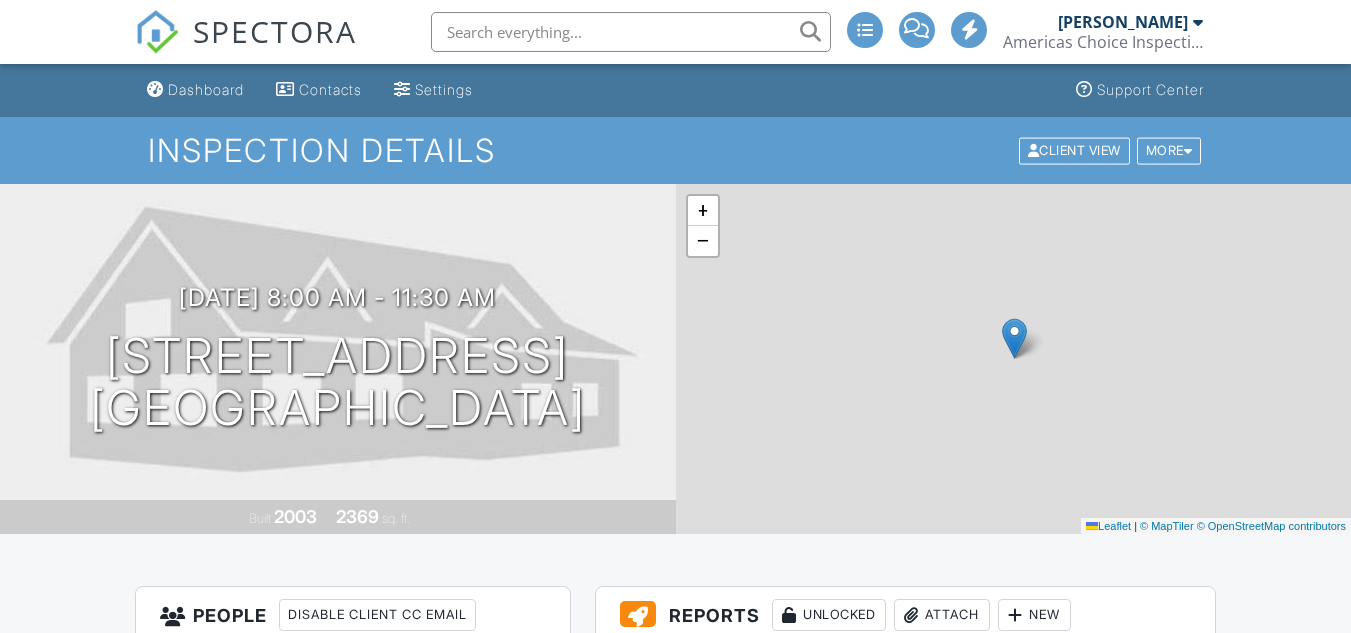 scroll, scrollTop: 400, scrollLeft: 0, axis: vertical 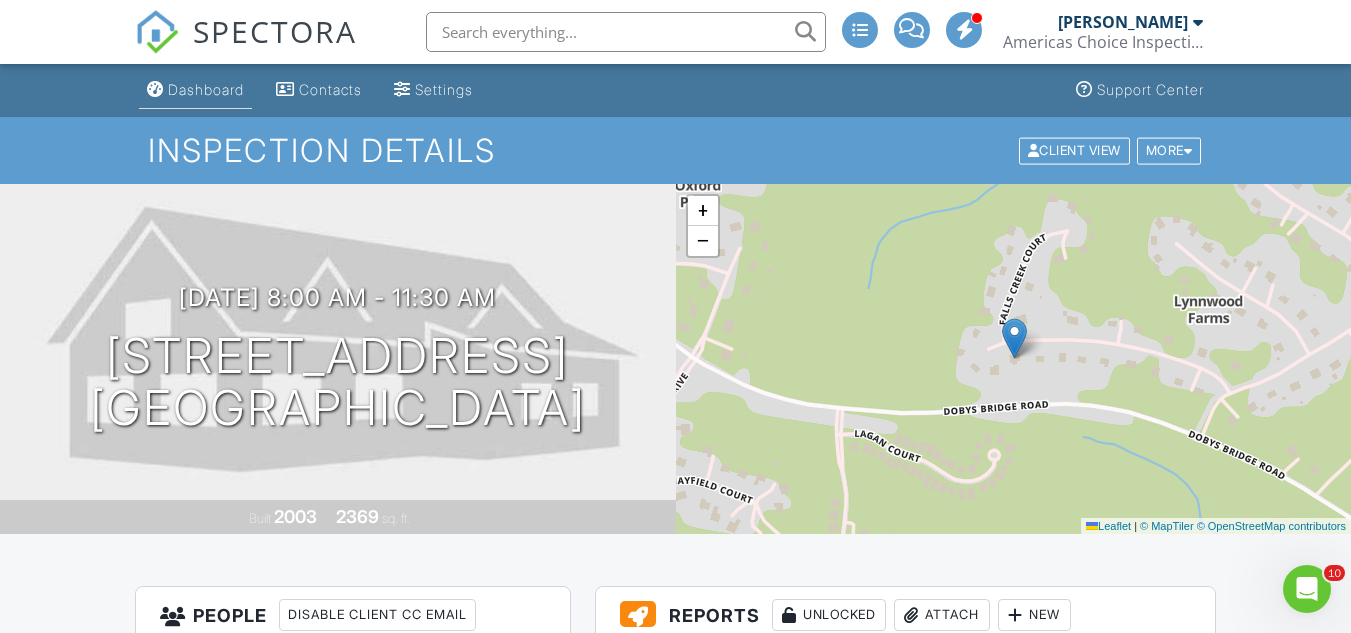 click on "Dashboard" at bounding box center [206, 89] 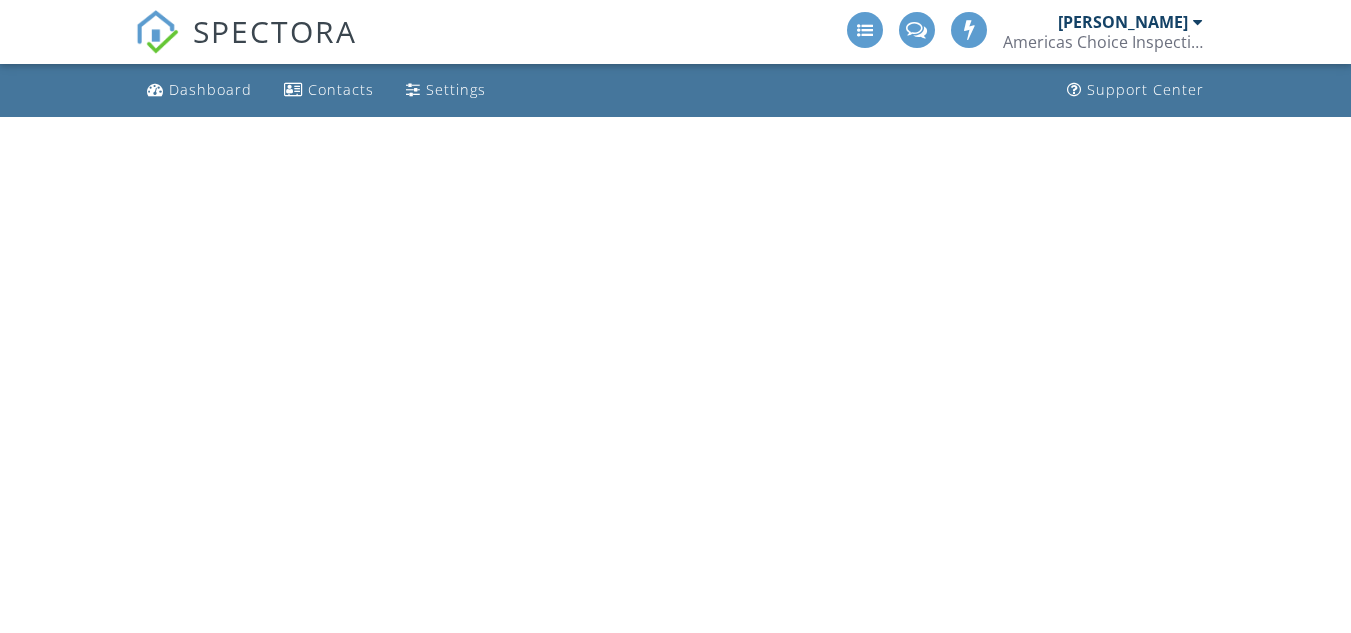 scroll, scrollTop: 0, scrollLeft: 0, axis: both 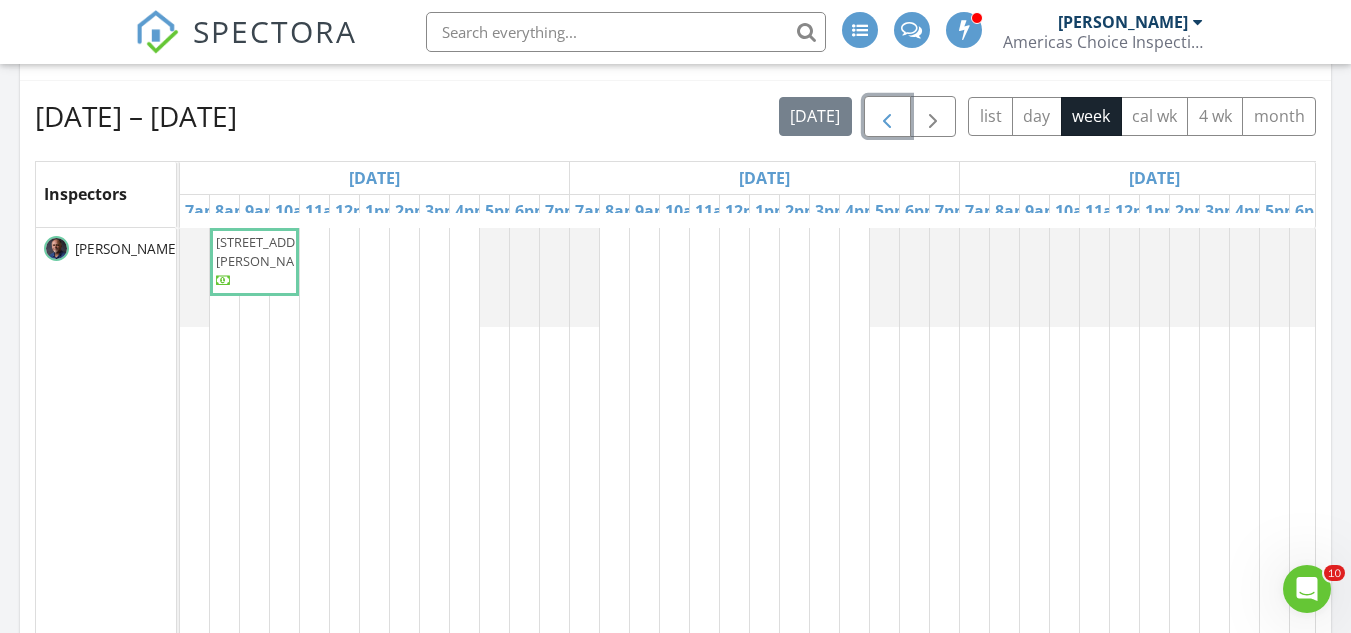 click at bounding box center [887, 117] 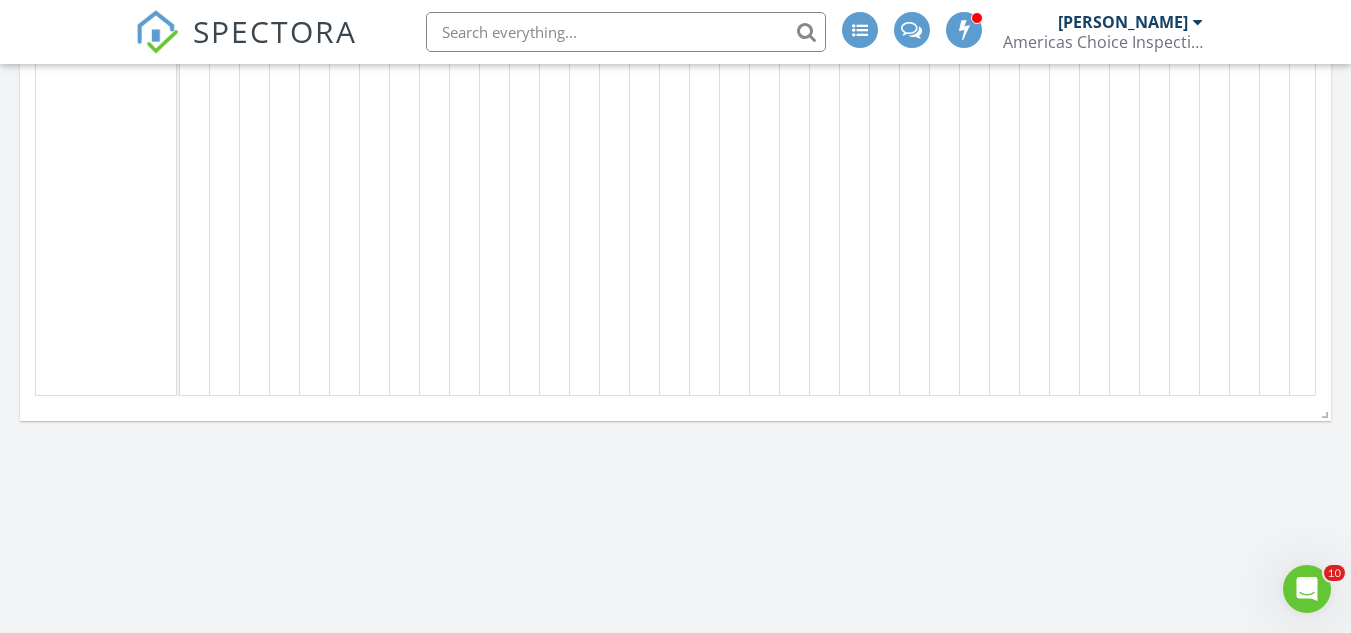 scroll, scrollTop: 1381, scrollLeft: 0, axis: vertical 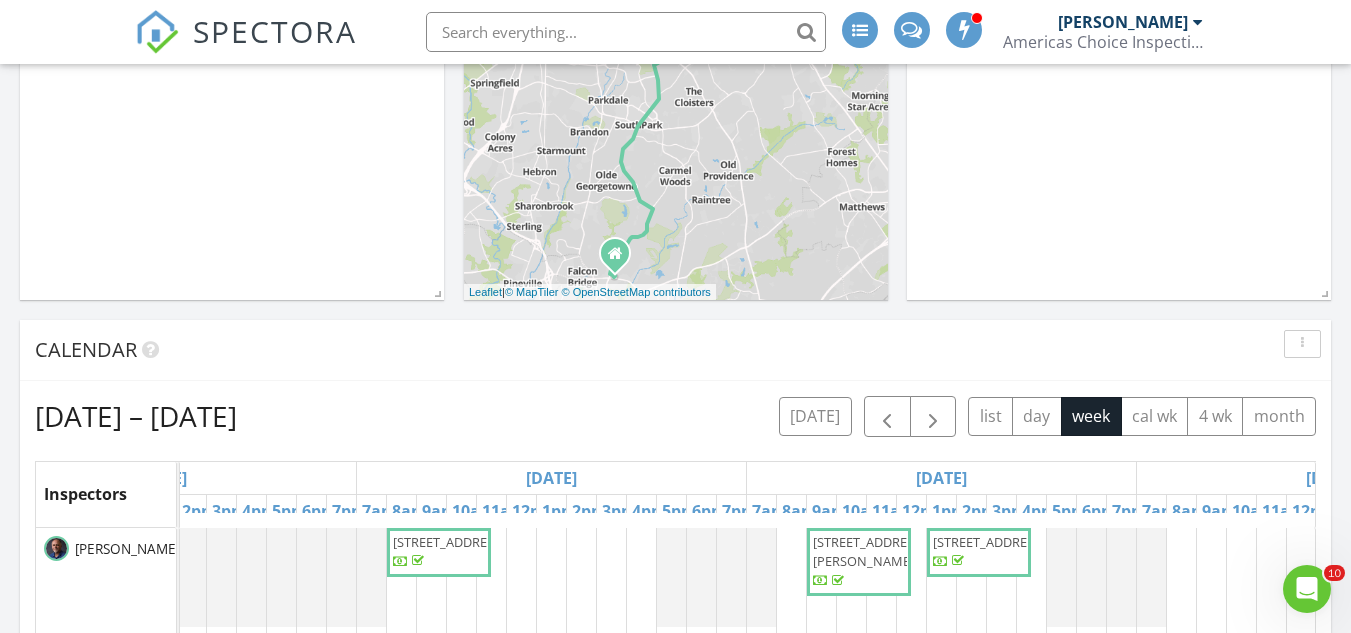 click on "Calendar" at bounding box center [660, 350] 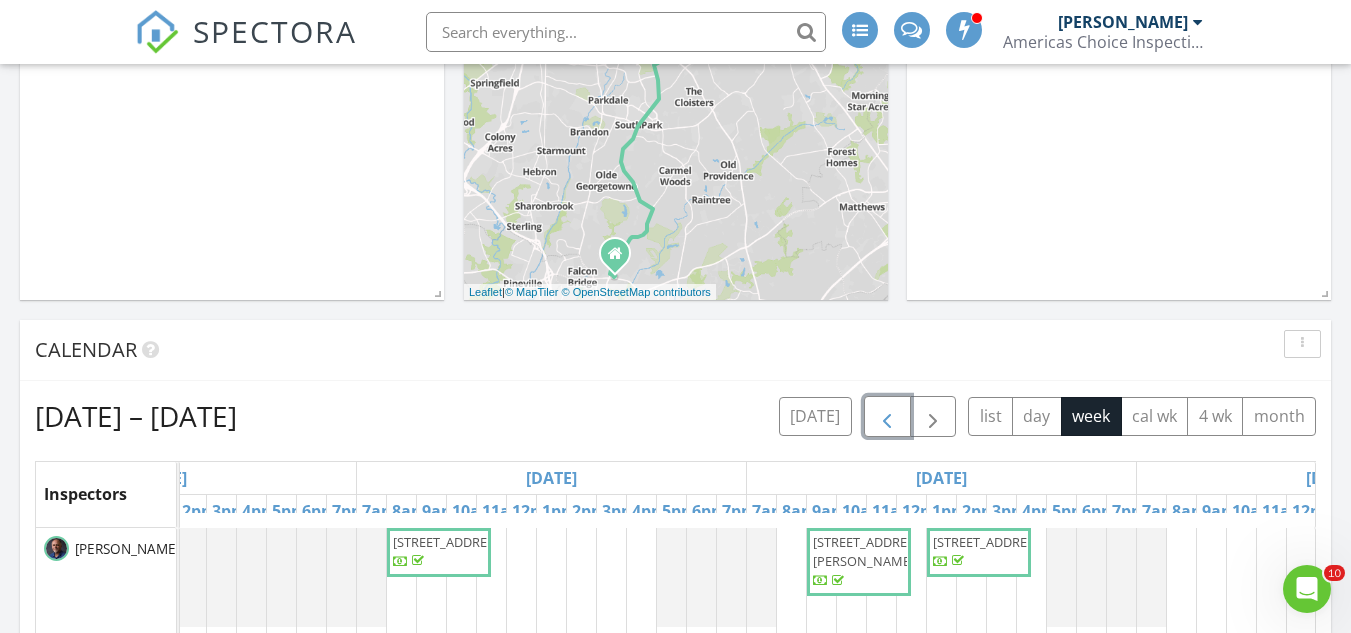 click at bounding box center (887, 417) 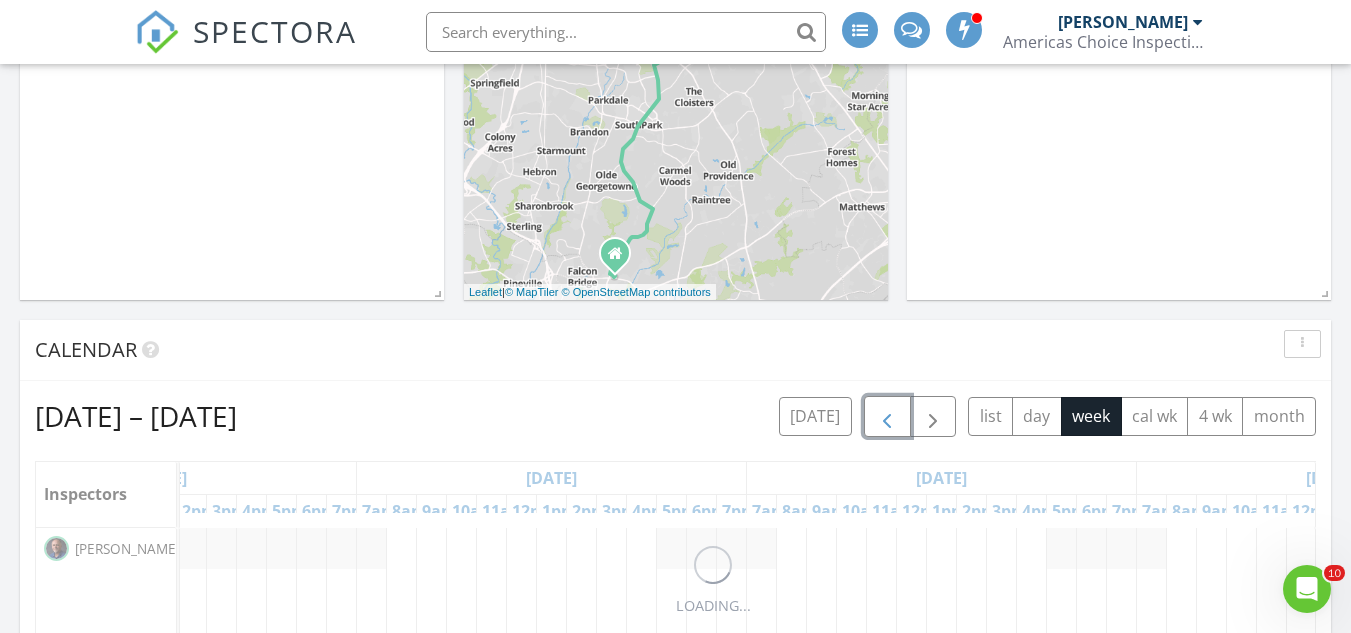 scroll, scrollTop: 0, scrollLeft: 0, axis: both 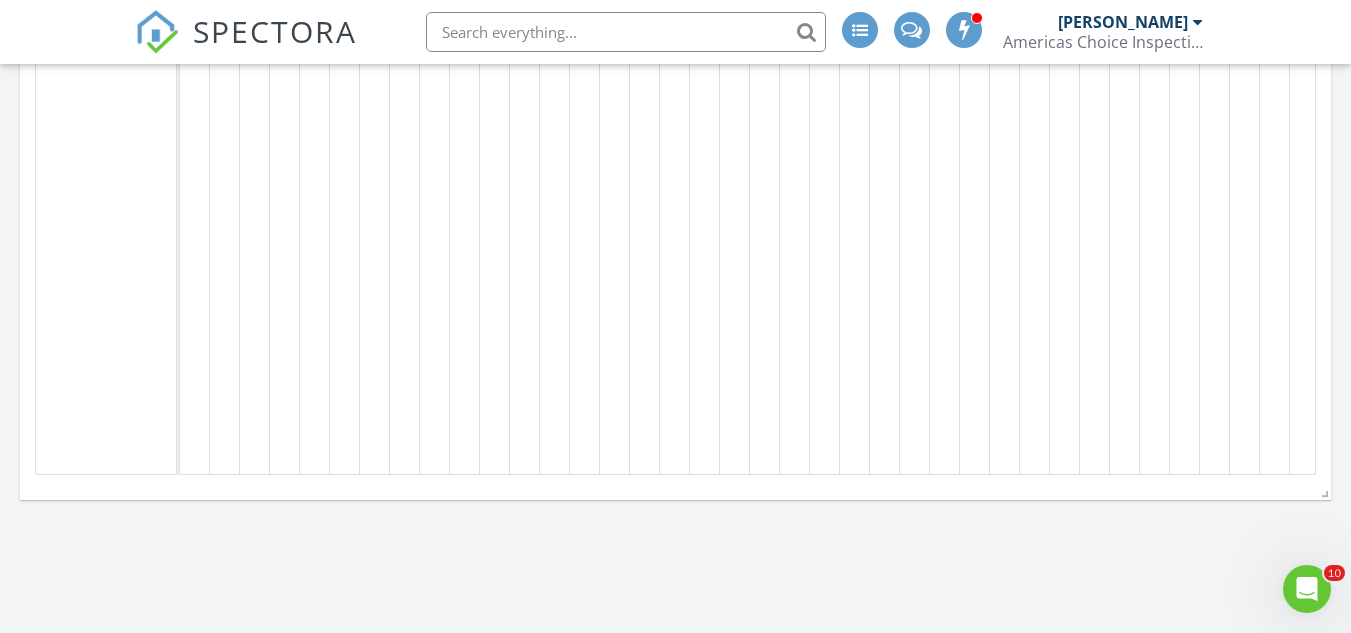 click at bounding box center [1005, 101] 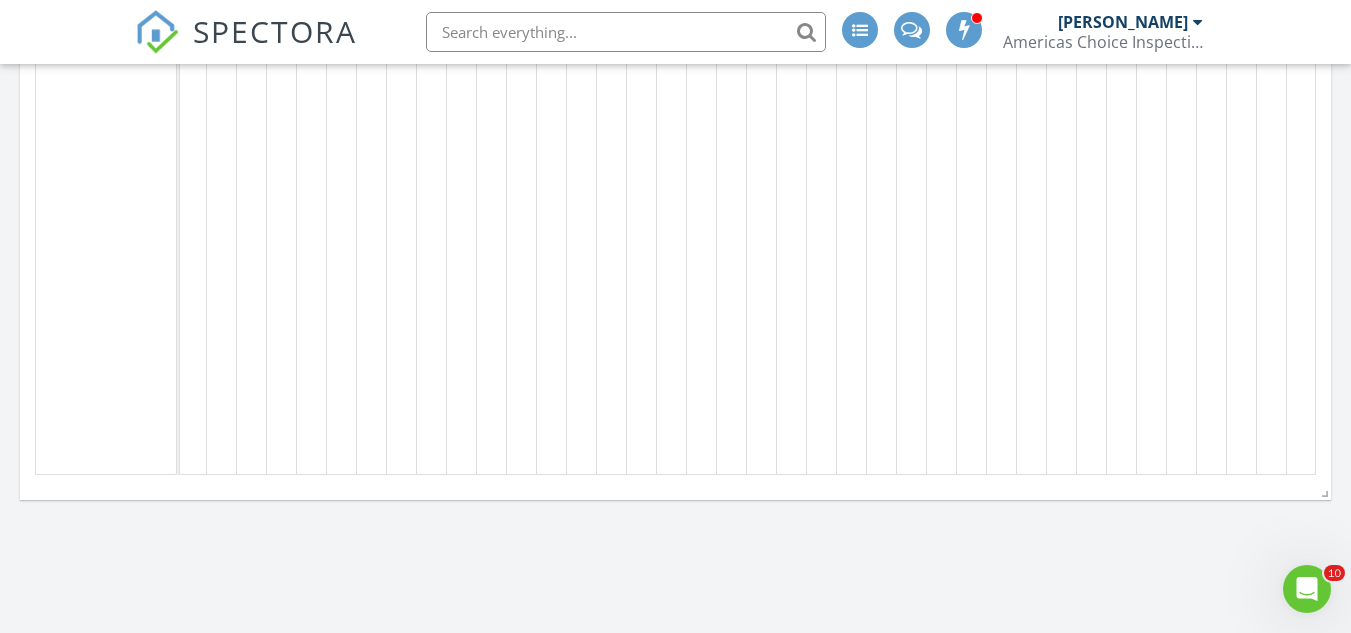 scroll, scrollTop: 0, scrollLeft: 1595, axis: horizontal 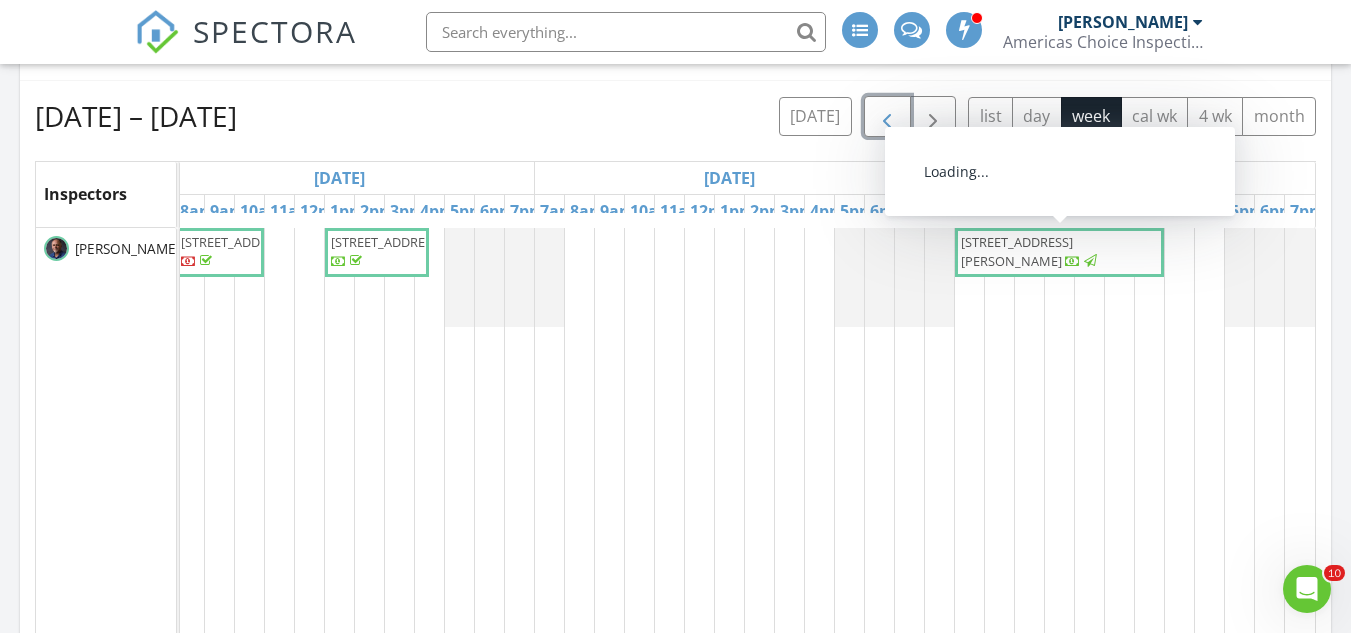 click on "3245 Jackson Rd, Mooresville 28115" at bounding box center (1017, 251) 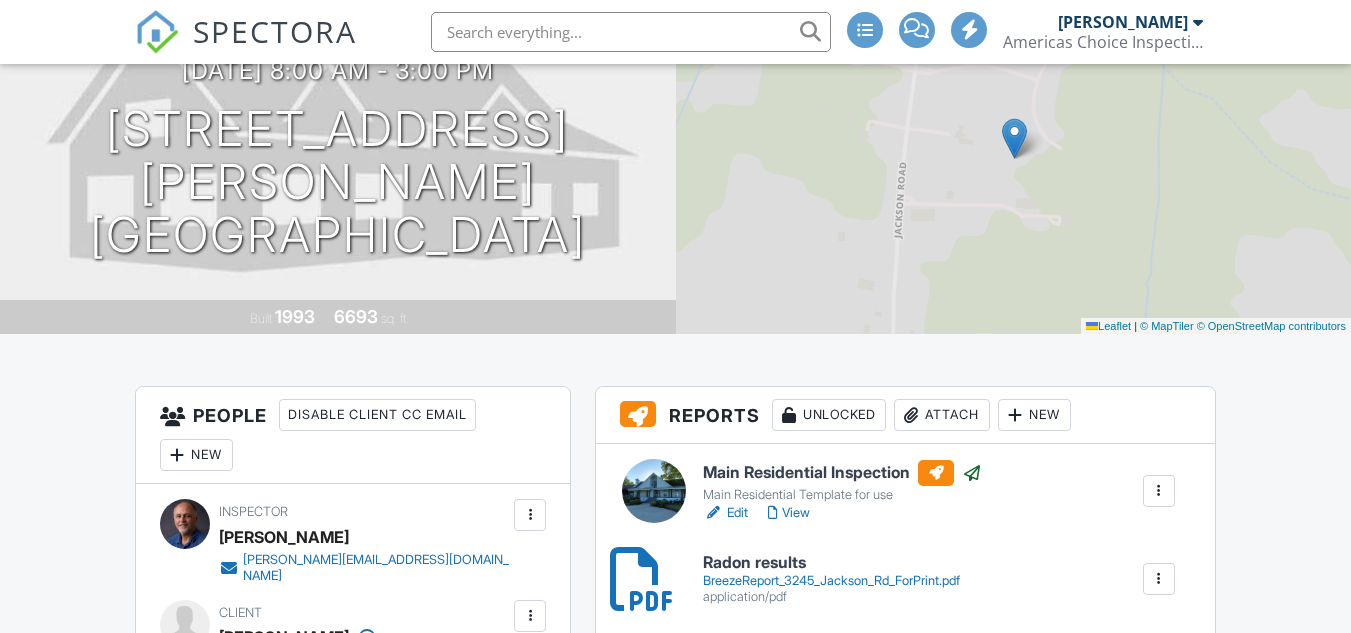 scroll, scrollTop: 206, scrollLeft: 0, axis: vertical 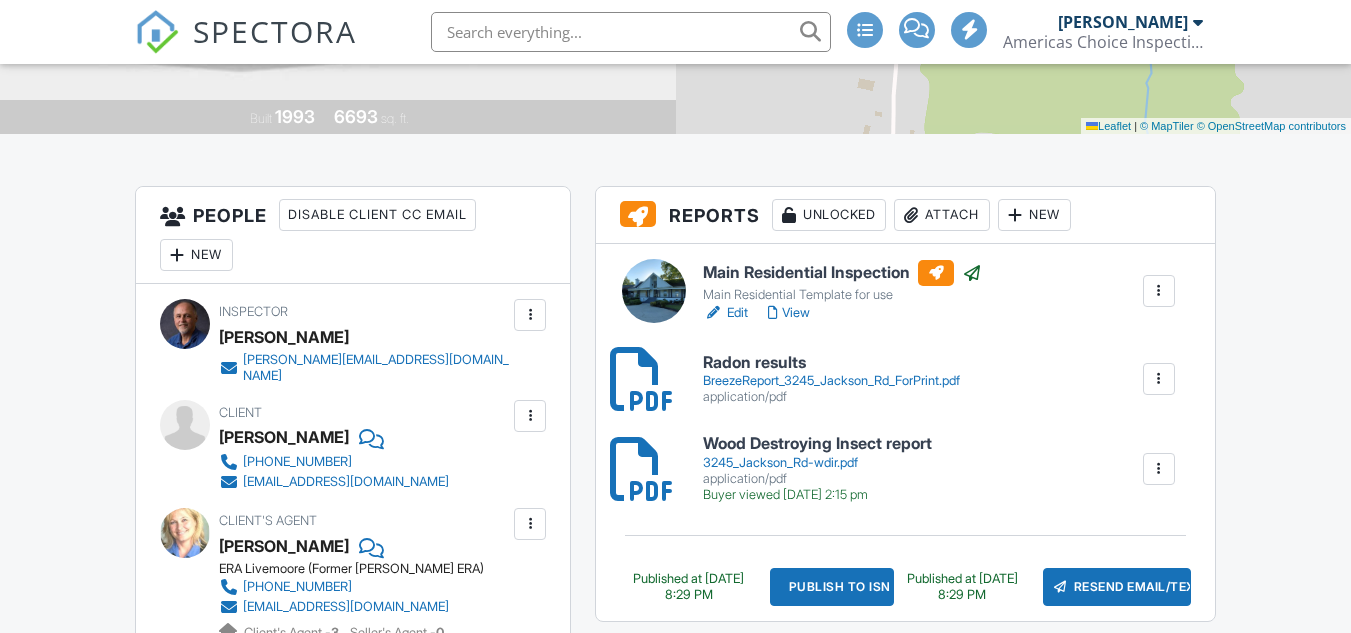 click on "Attach" at bounding box center (942, 215) 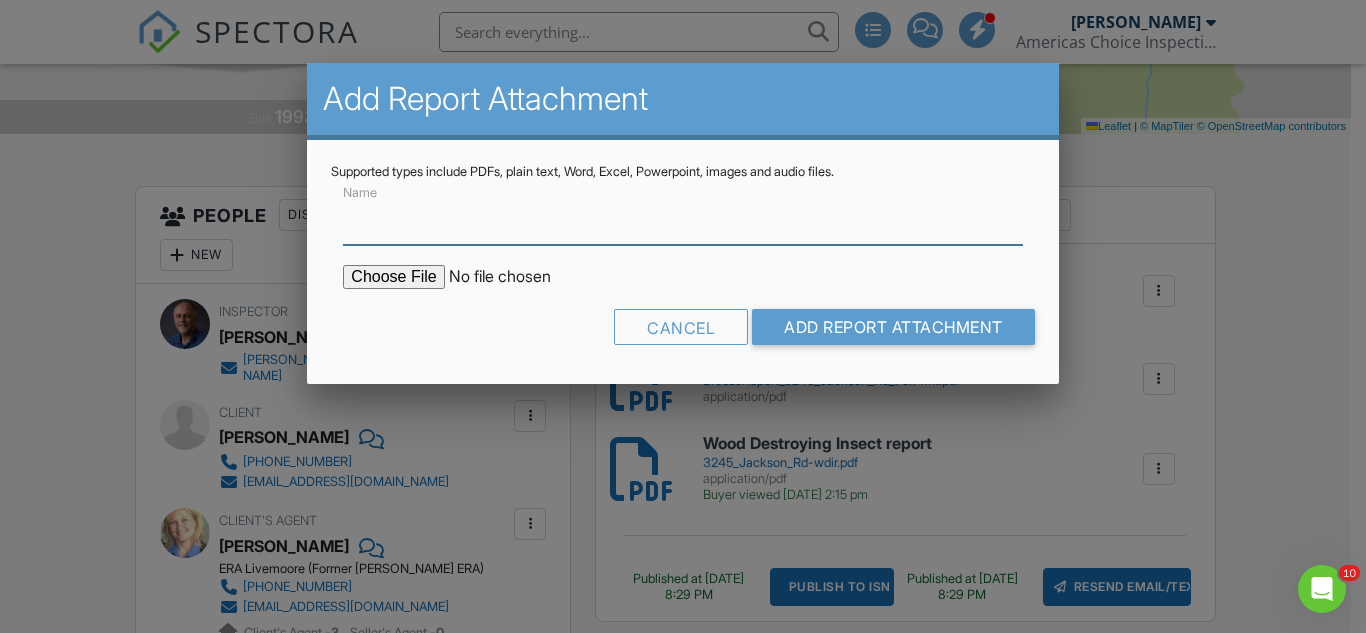 scroll, scrollTop: 0, scrollLeft: 0, axis: both 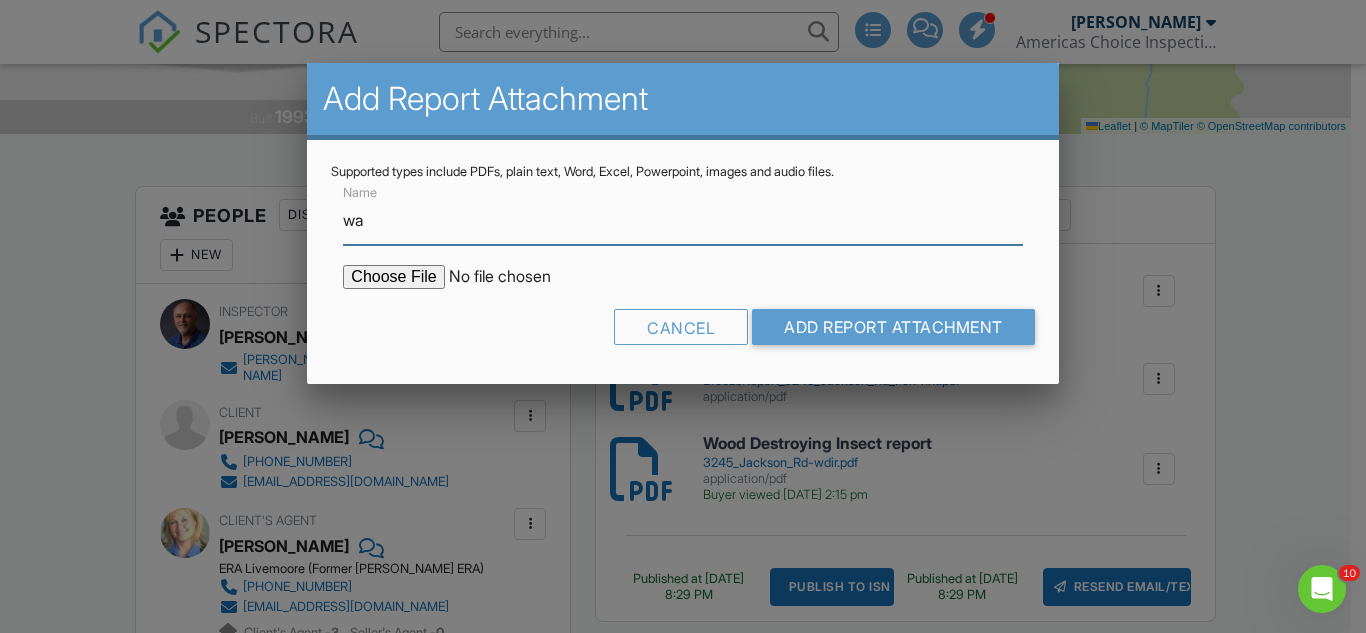type on "Water tests results" 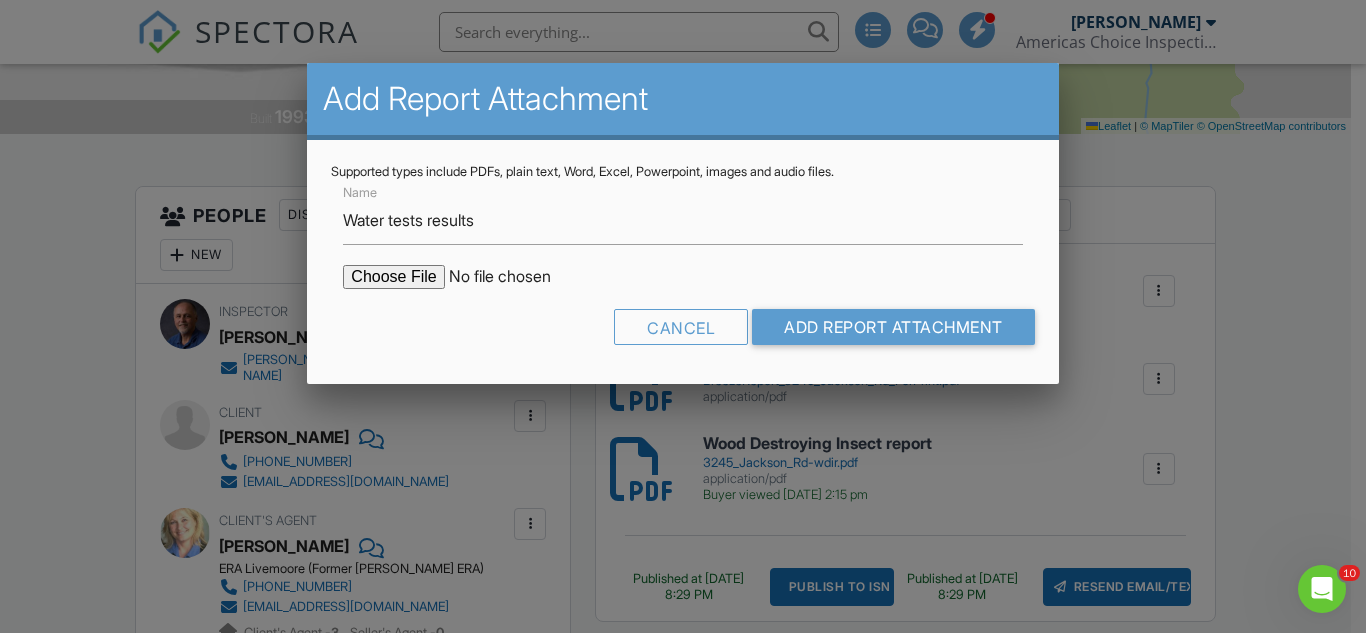 click at bounding box center [513, 277] 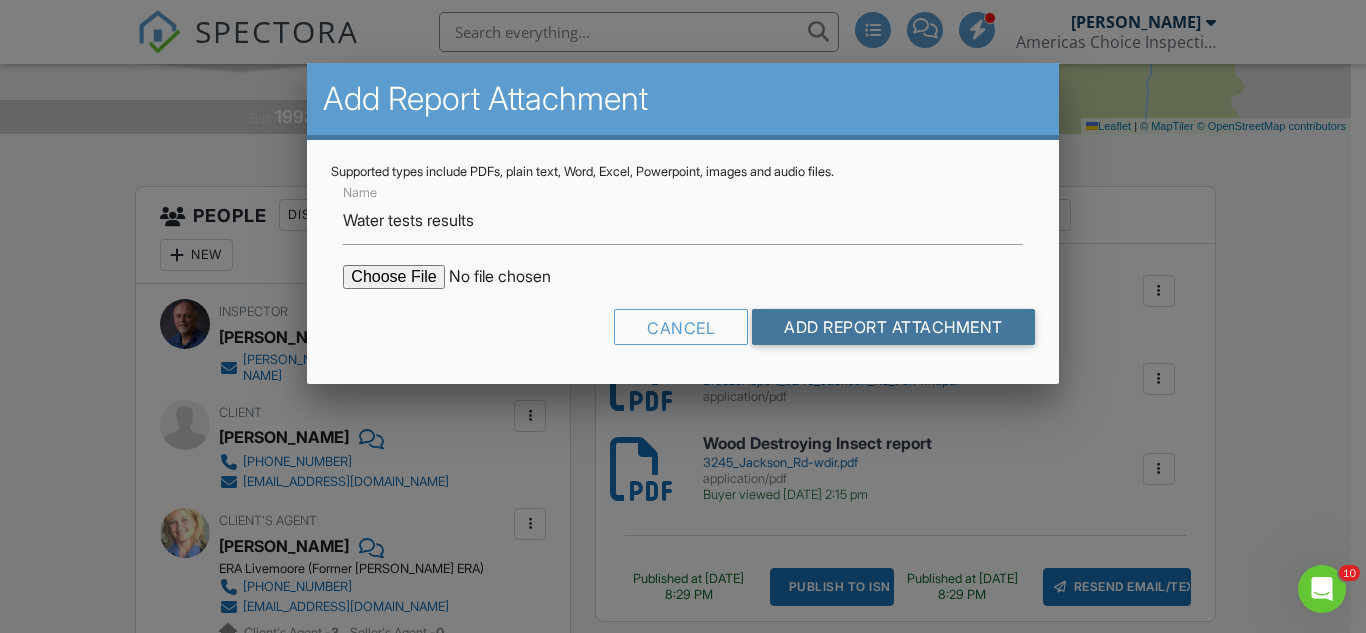 click on "Add Report Attachment" at bounding box center (893, 327) 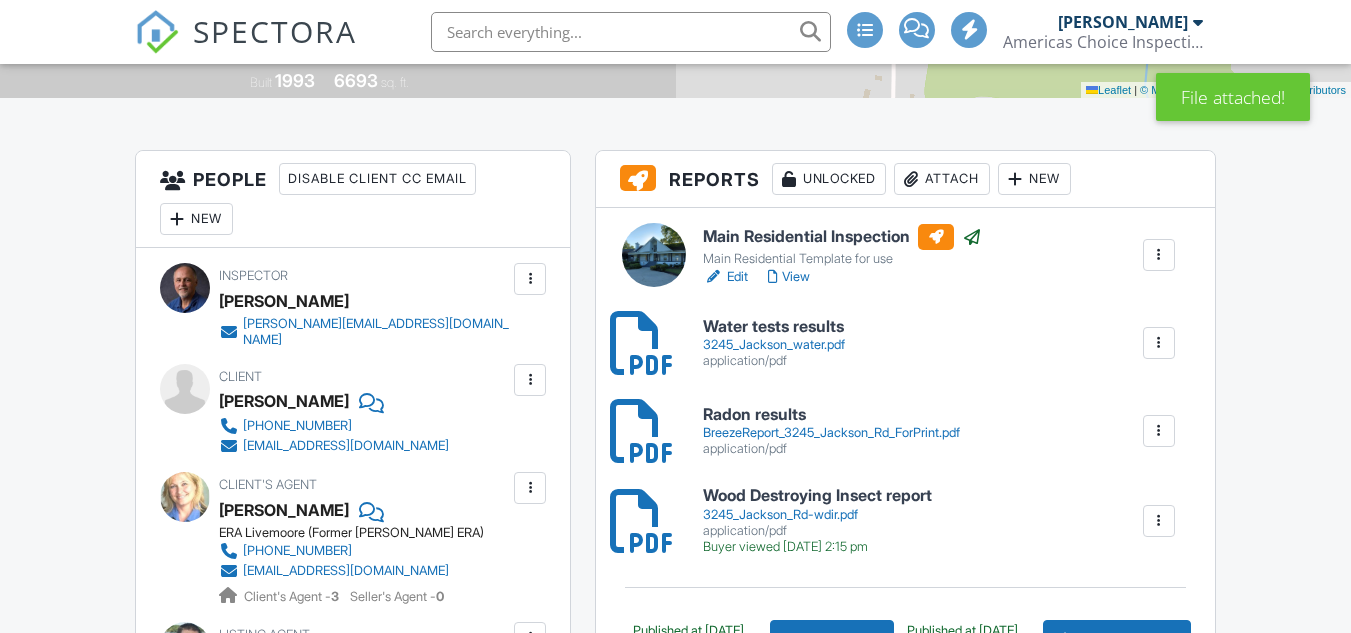 scroll, scrollTop: 600, scrollLeft: 0, axis: vertical 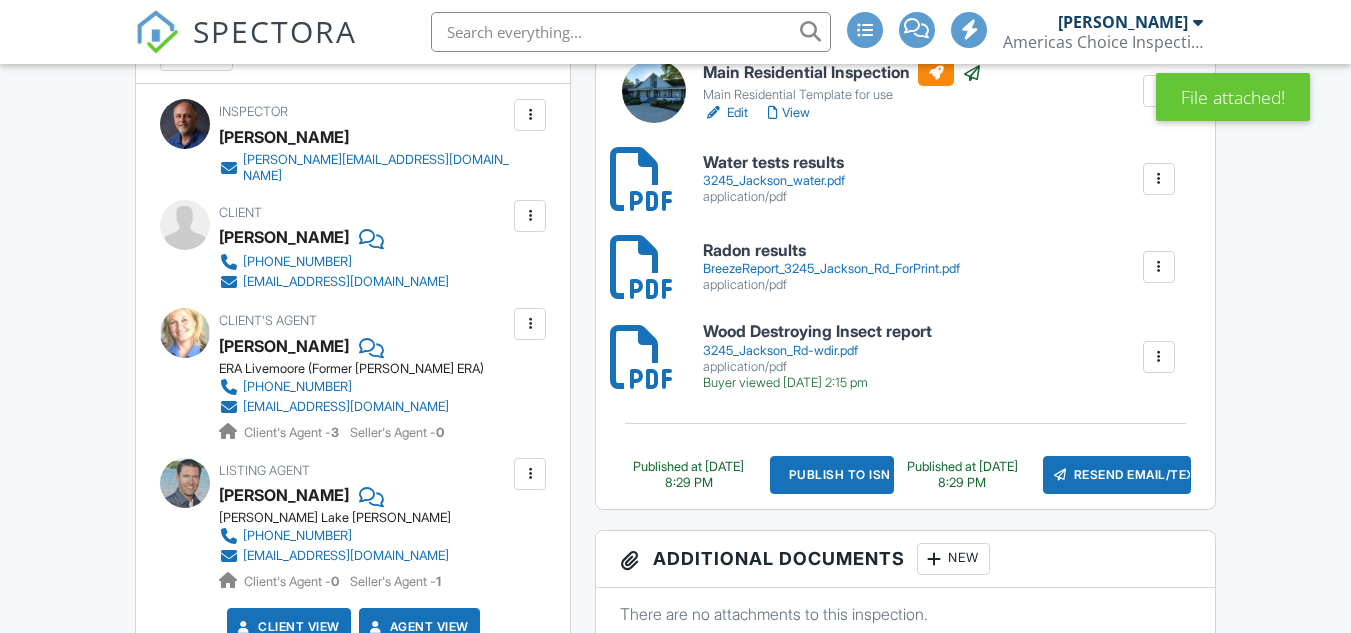 click on "Resend Email/Text" at bounding box center (1117, 475) 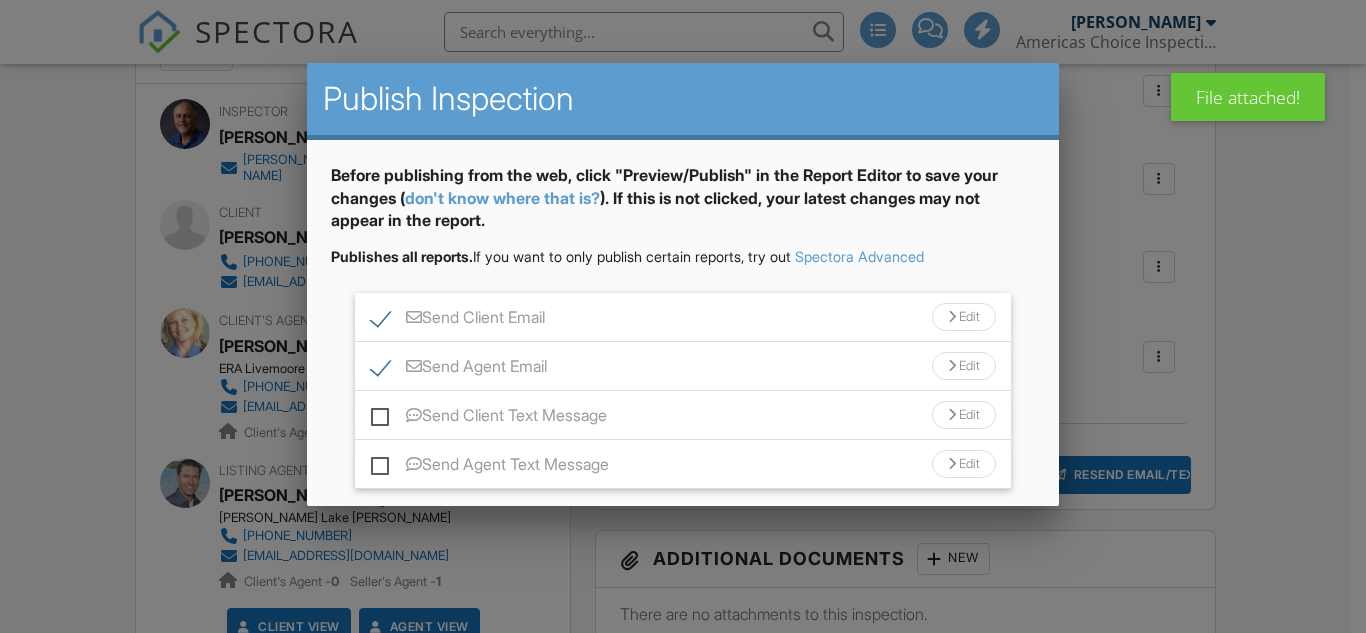 scroll, scrollTop: 126, scrollLeft: 0, axis: vertical 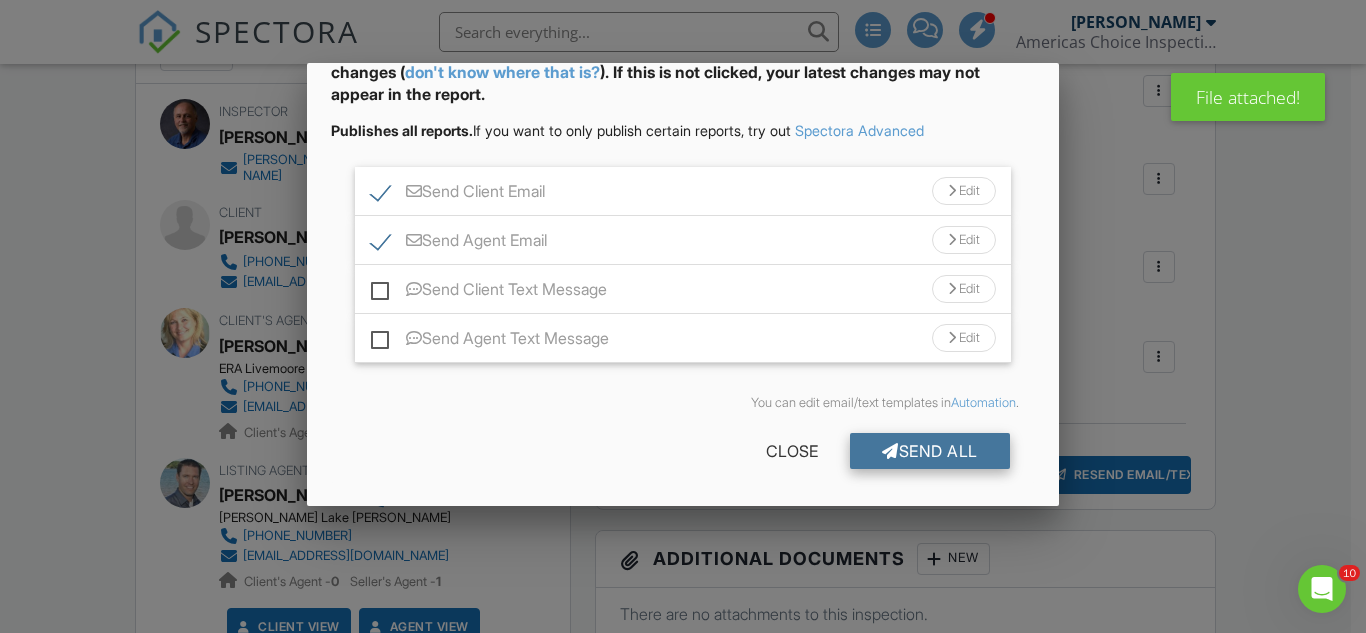 click on "Send All" at bounding box center [930, 451] 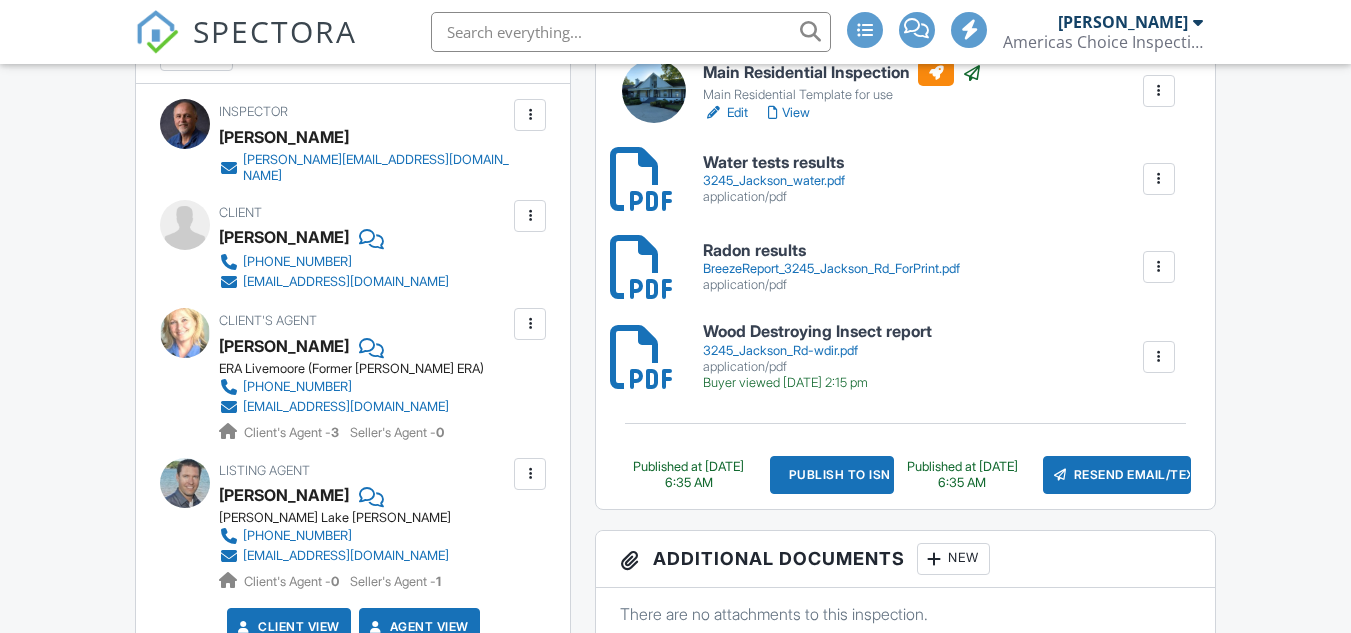 scroll, scrollTop: 600, scrollLeft: 0, axis: vertical 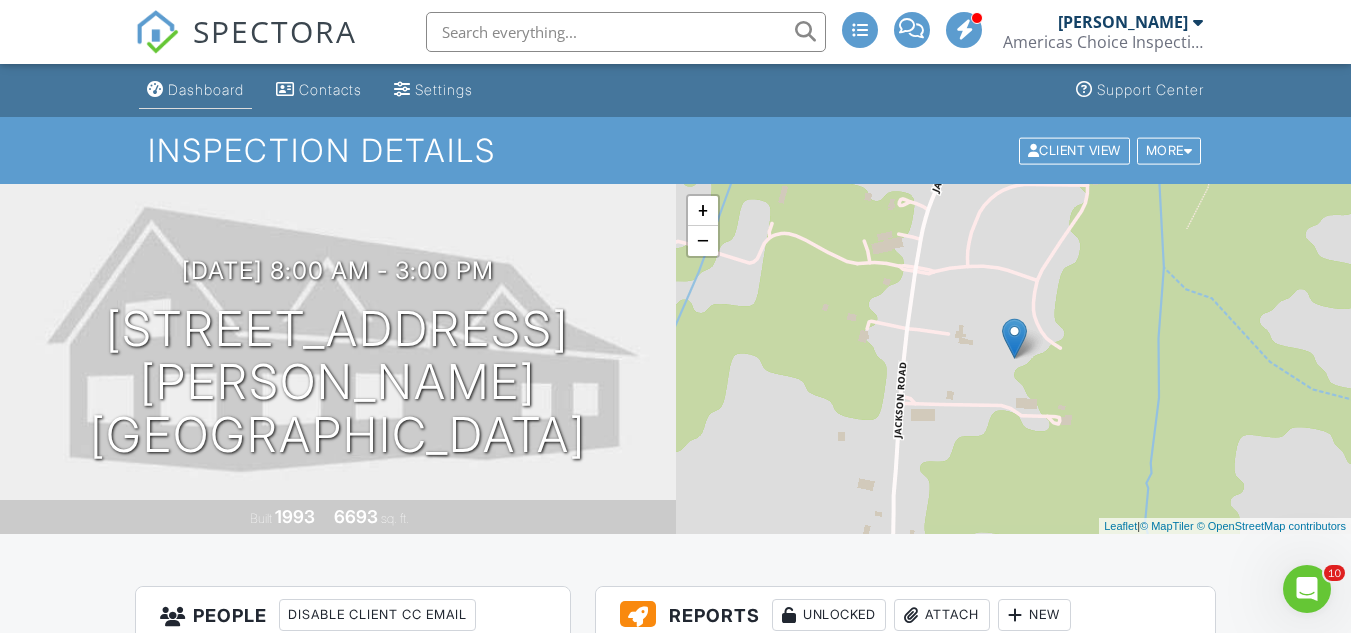 click on "Dashboard" at bounding box center [206, 89] 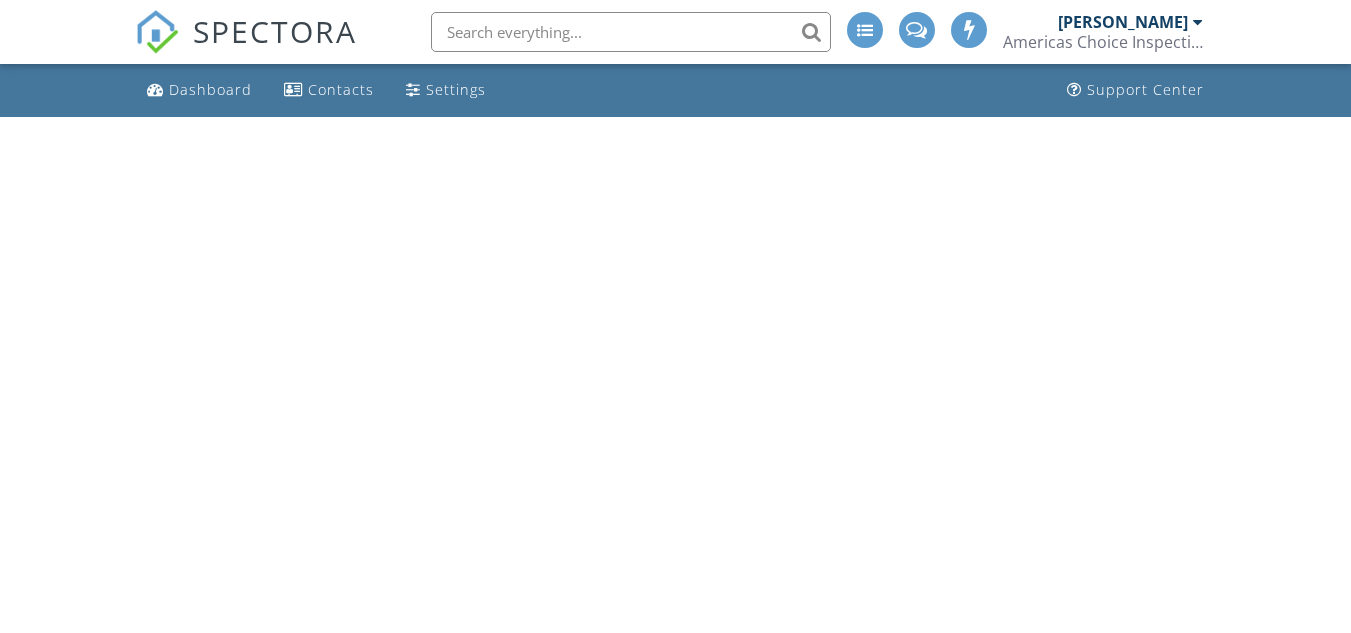 scroll, scrollTop: 0, scrollLeft: 0, axis: both 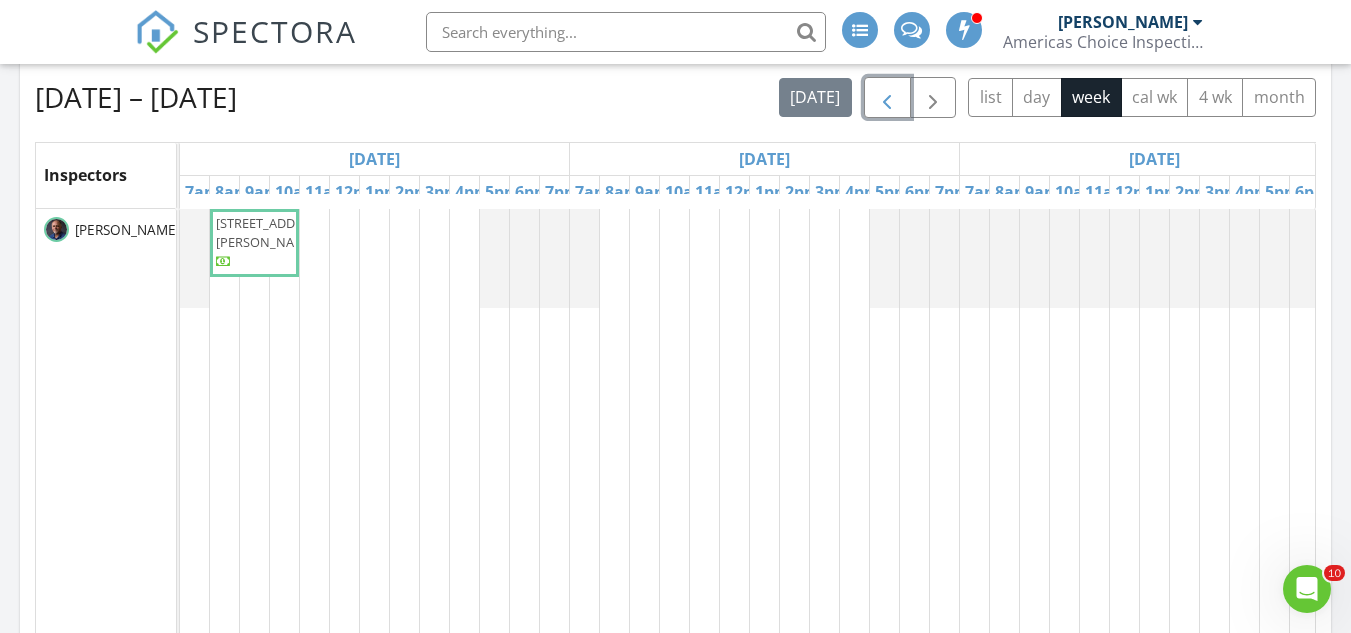 click at bounding box center [887, 98] 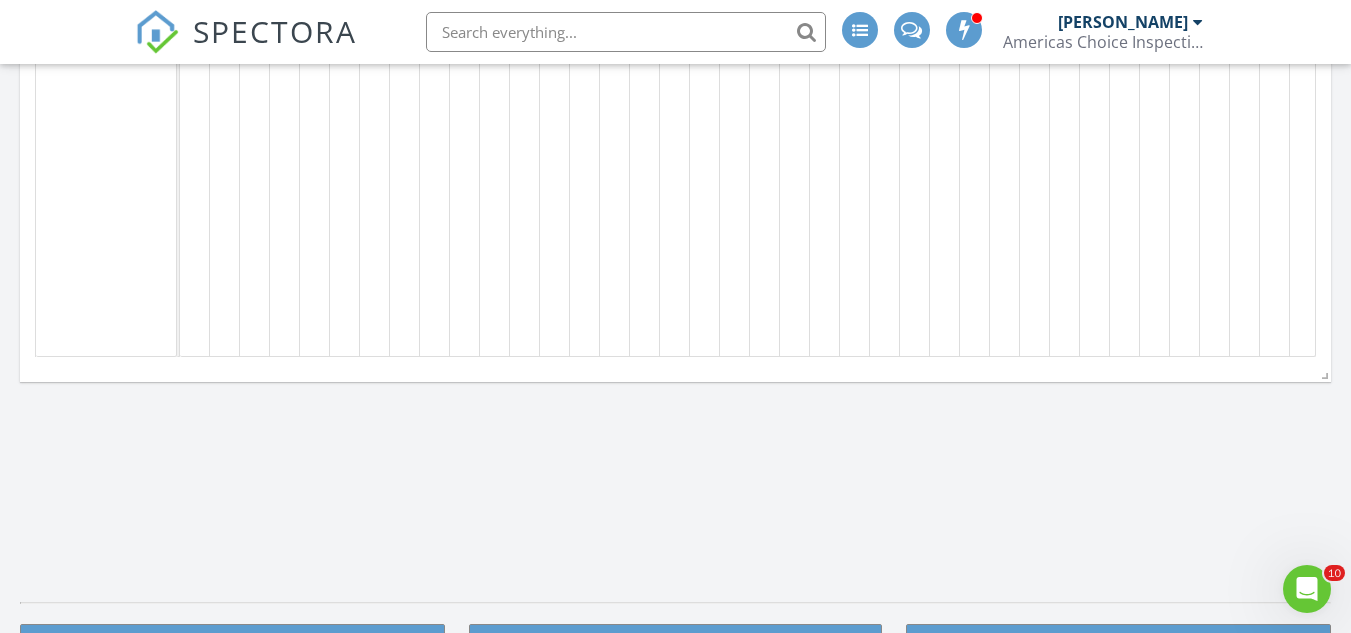 scroll, scrollTop: 1400, scrollLeft: 0, axis: vertical 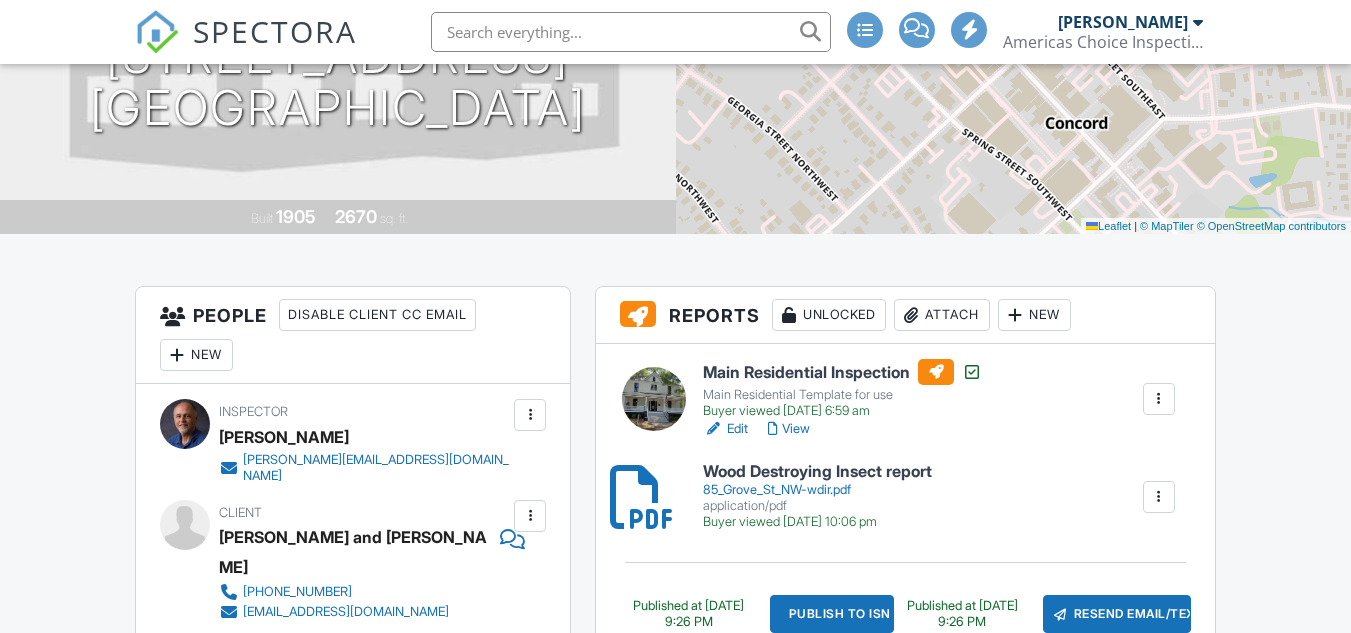 click on "Attach" at bounding box center [942, 315] 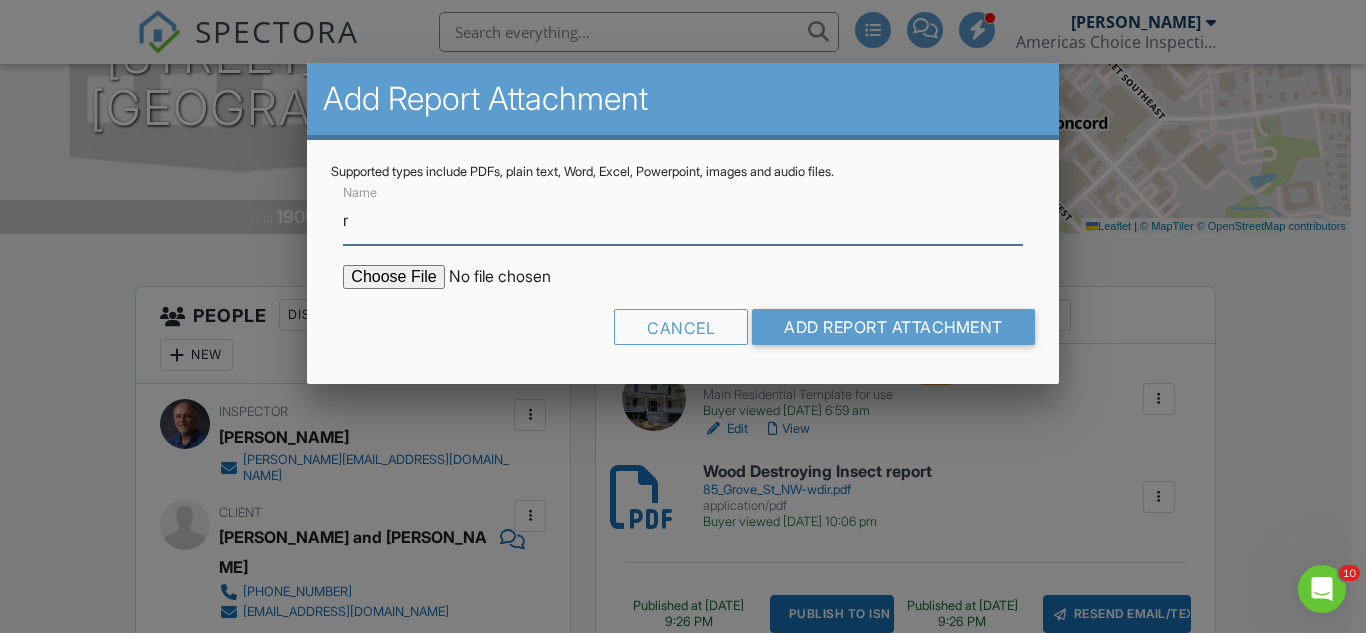 scroll, scrollTop: 0, scrollLeft: 0, axis: both 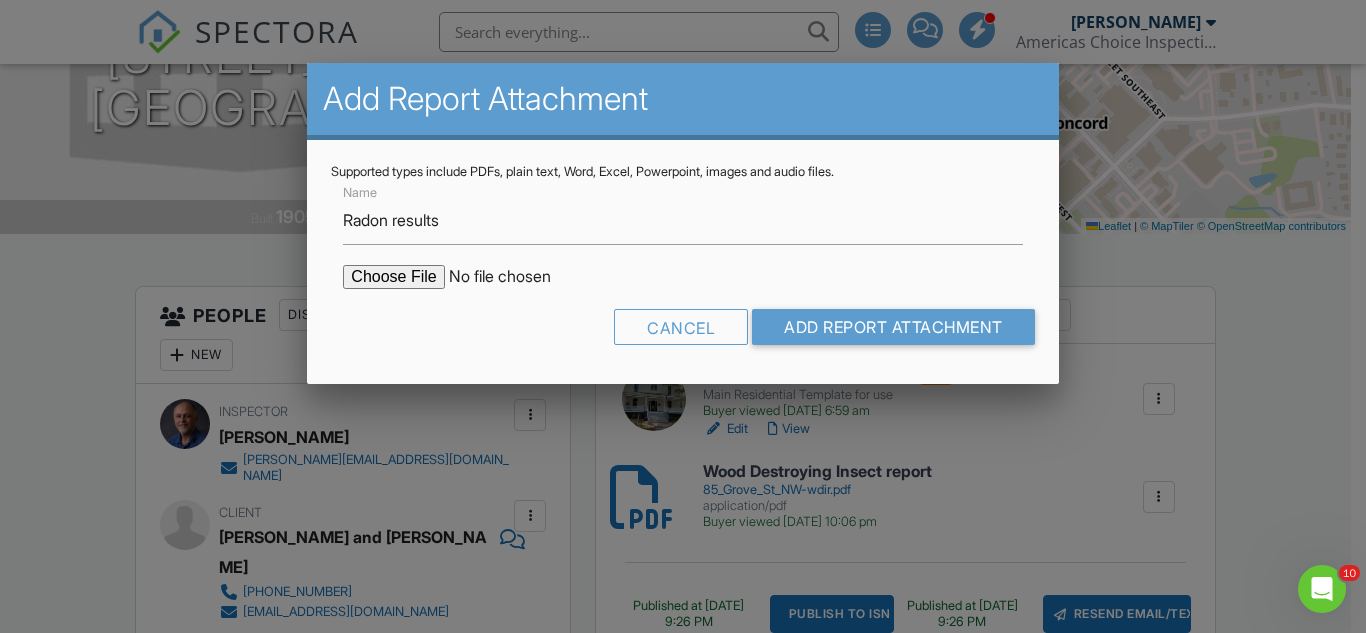 click at bounding box center (513, 277) 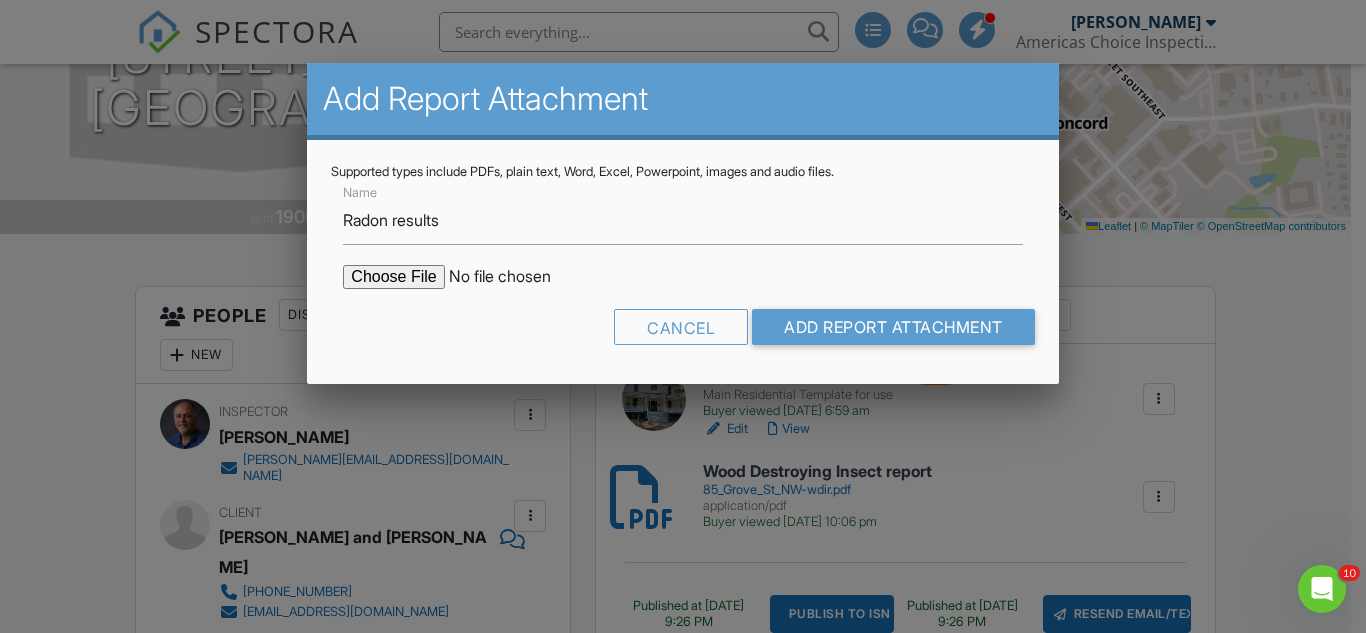 type on "C:\fakepath\BreezeReport_85 Grove Street_ForPrint.pdf" 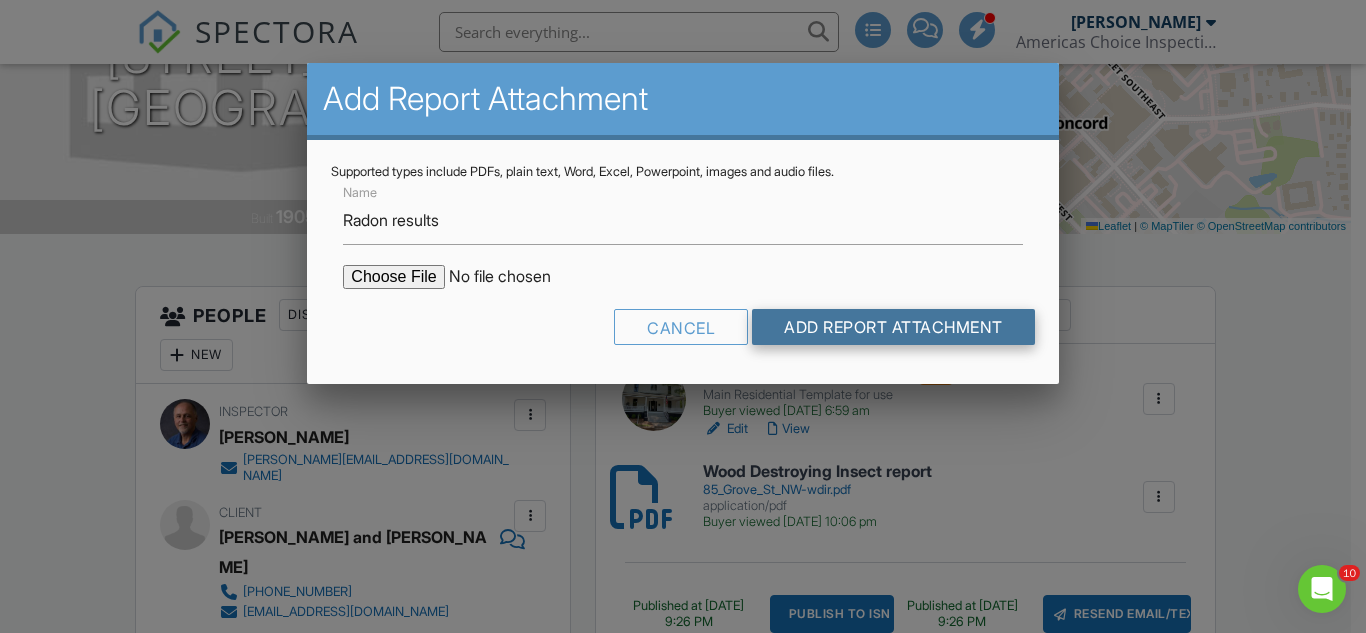 click on "Add Report Attachment" at bounding box center [893, 327] 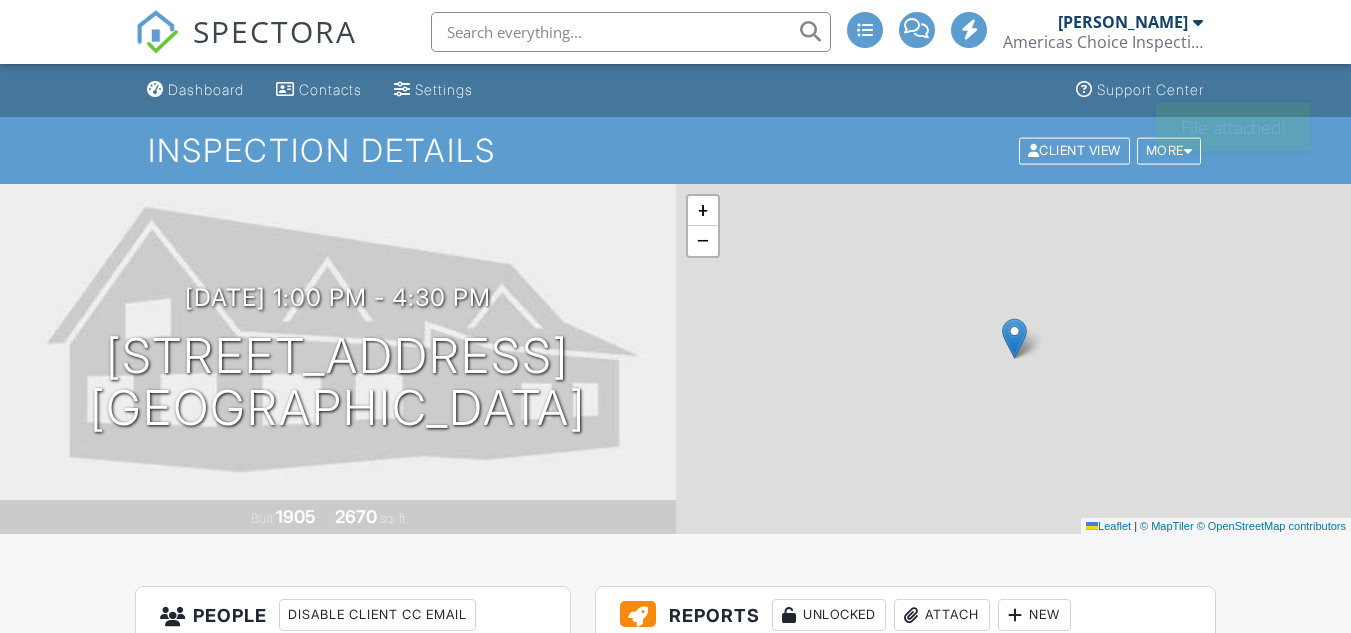 scroll, scrollTop: 0, scrollLeft: 0, axis: both 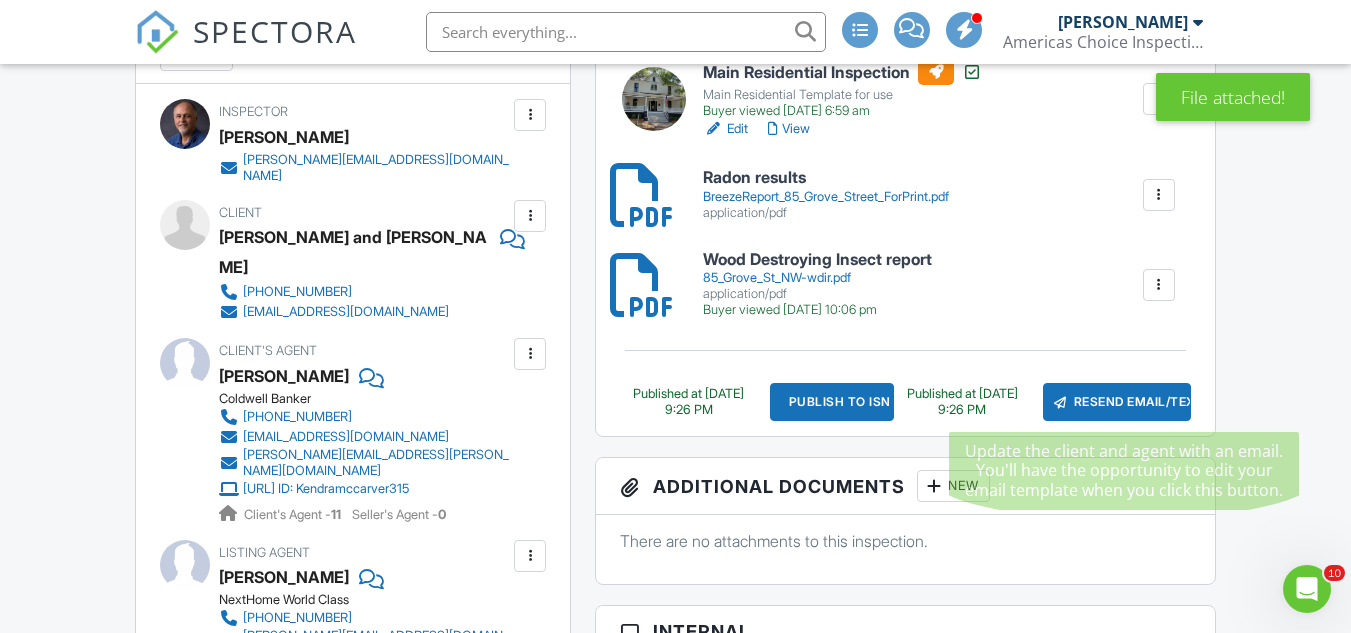 click on "Resend Email/Text" at bounding box center (1117, 402) 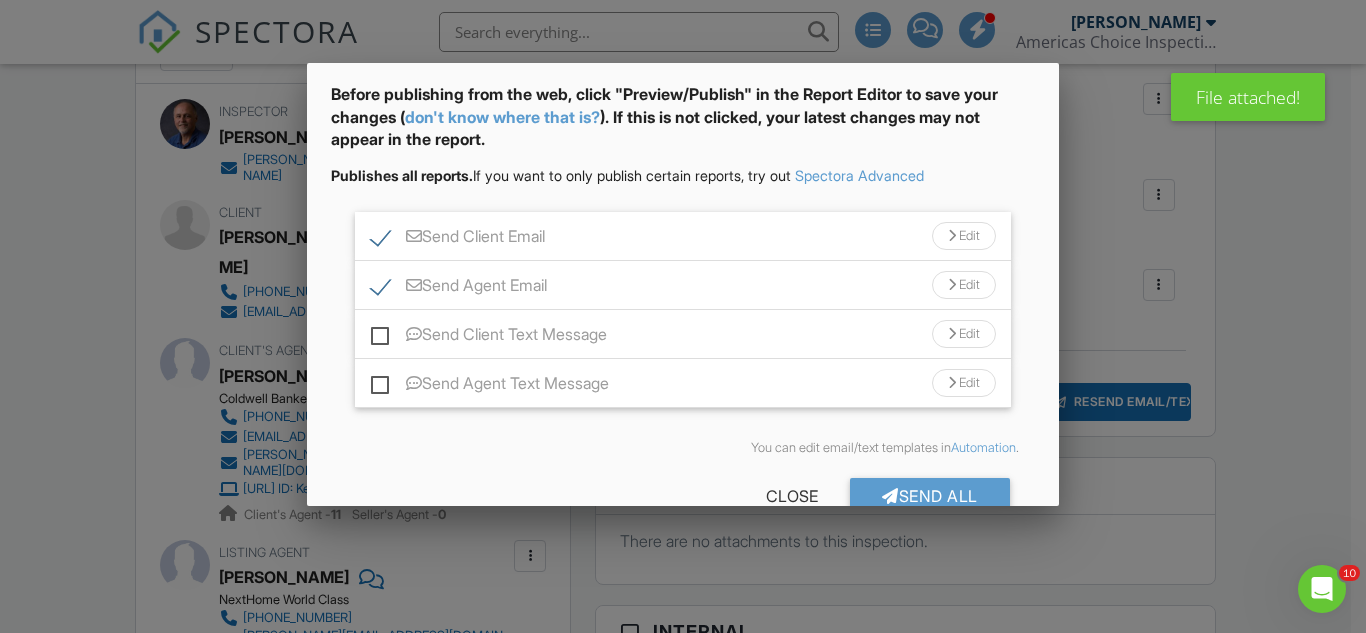 scroll, scrollTop: 100, scrollLeft: 0, axis: vertical 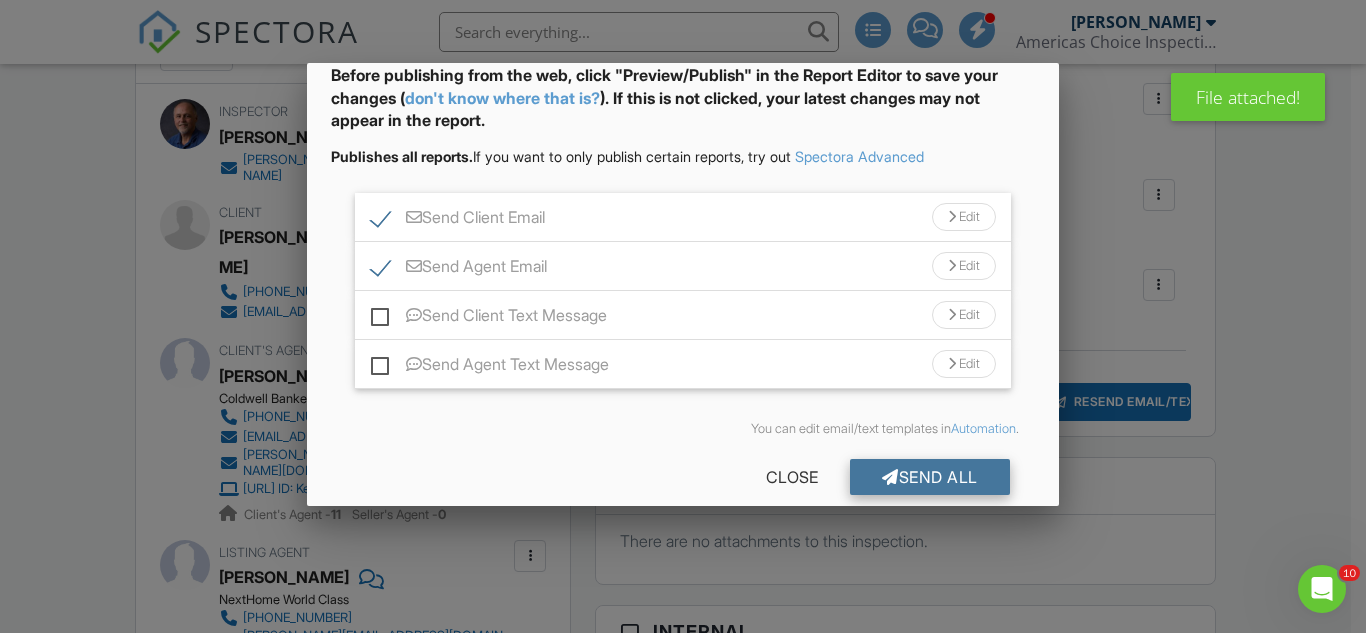 click on "Send All" at bounding box center (930, 477) 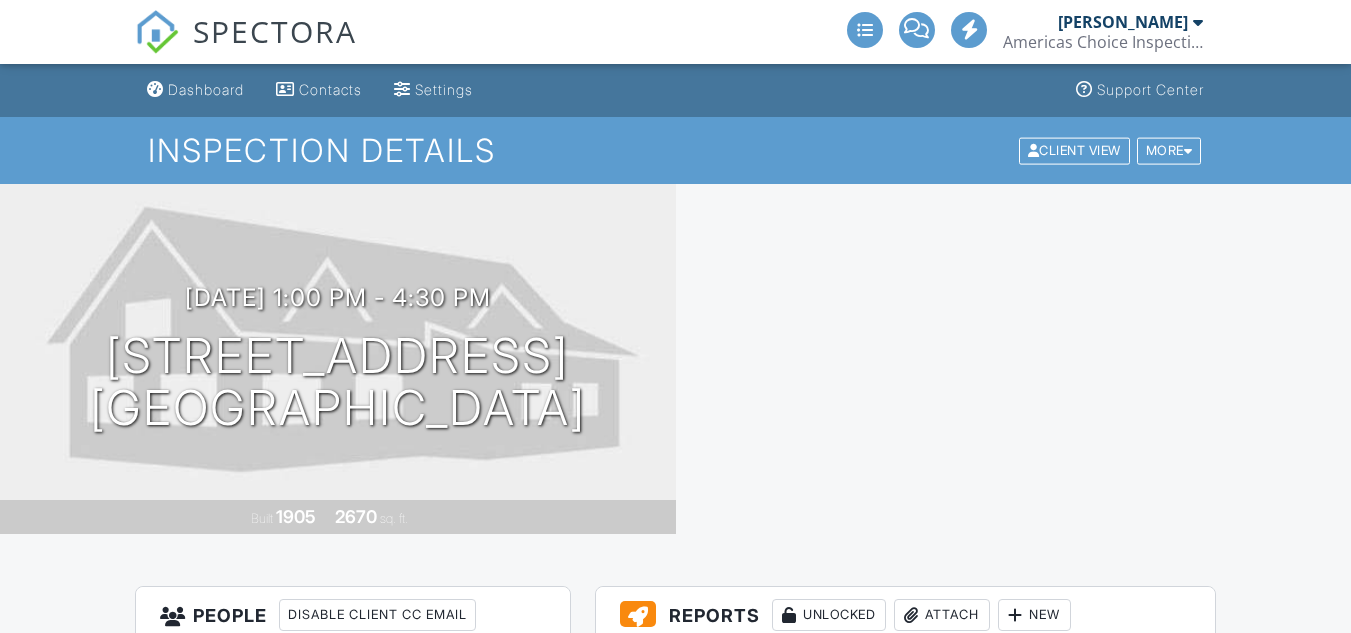 scroll, scrollTop: 600, scrollLeft: 0, axis: vertical 